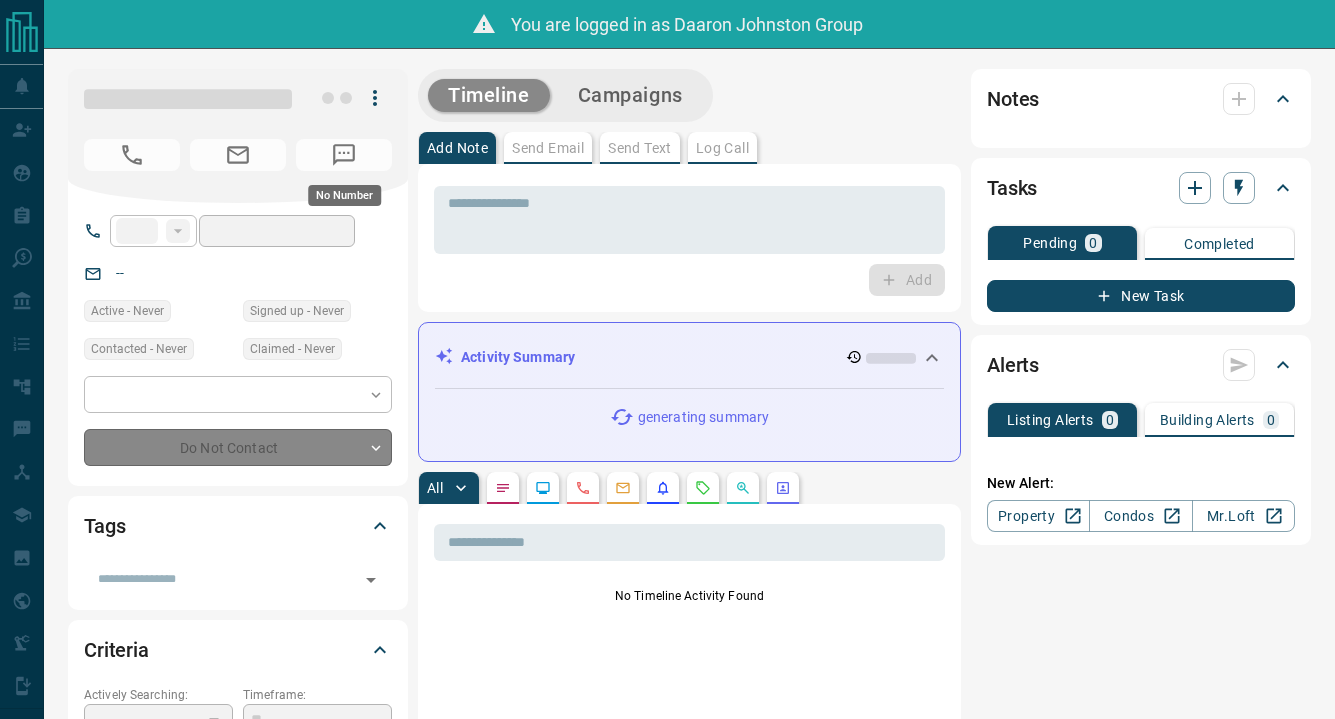 scroll, scrollTop: 0, scrollLeft: 0, axis: both 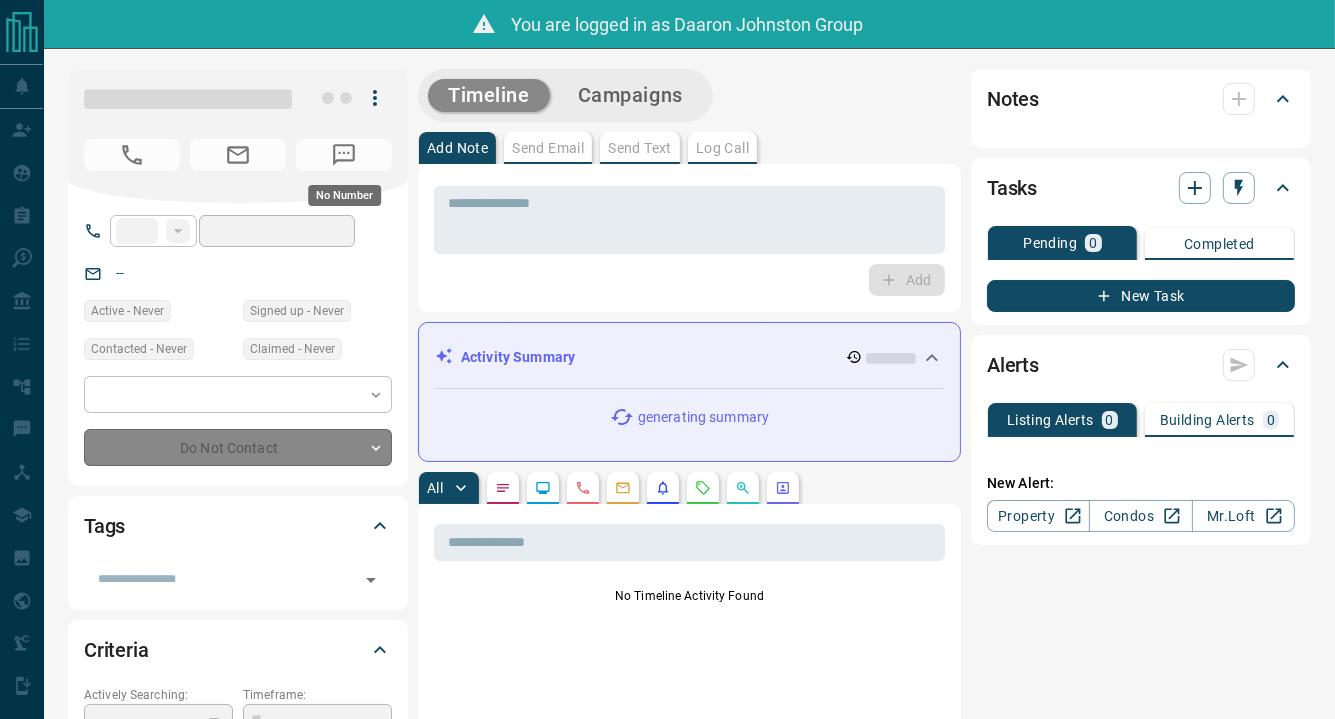 type on "***" 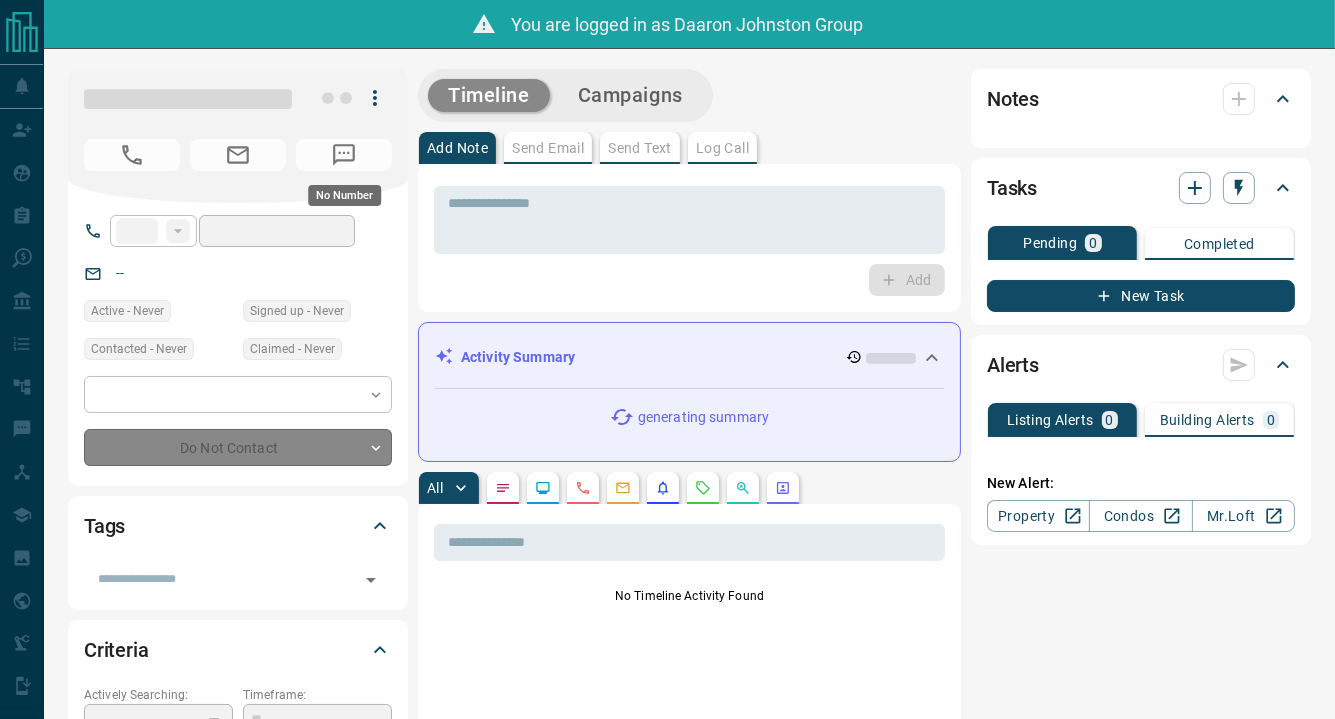 type on "**********" 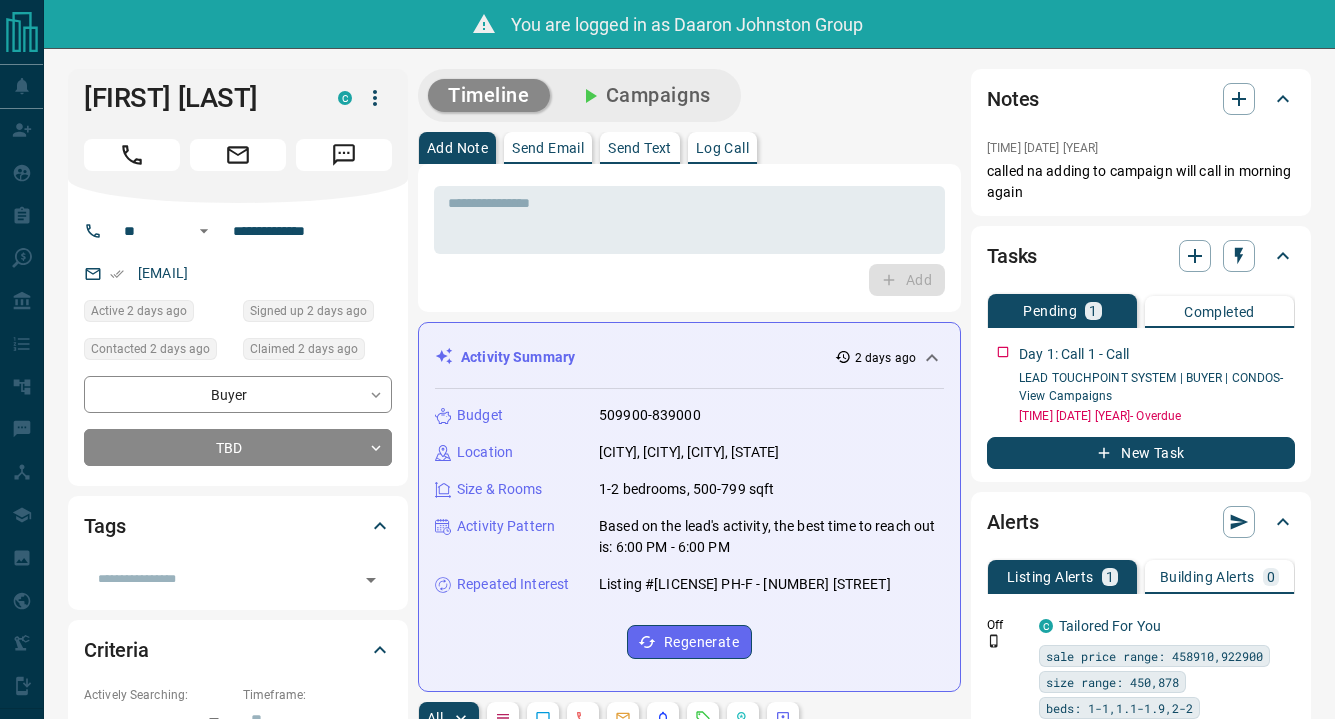scroll, scrollTop: 0, scrollLeft: 0, axis: both 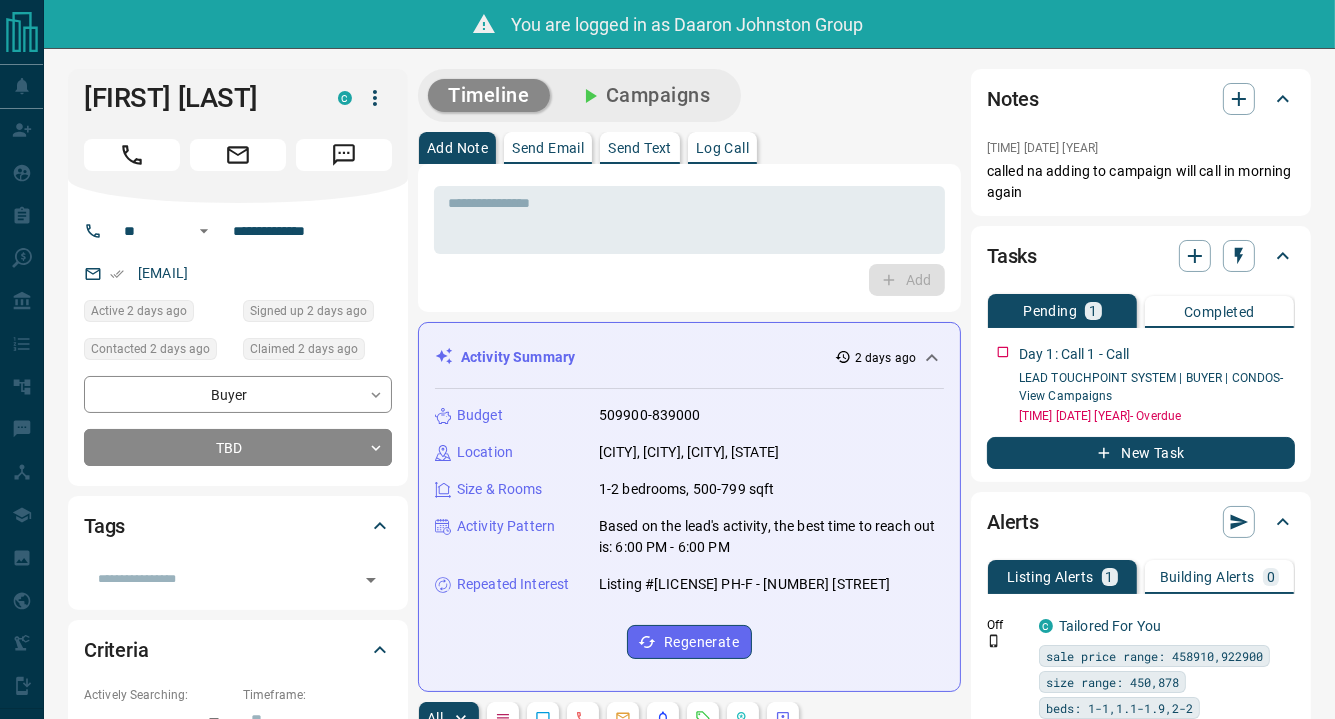 click on "Timeline Campaigns" at bounding box center (689, 95) 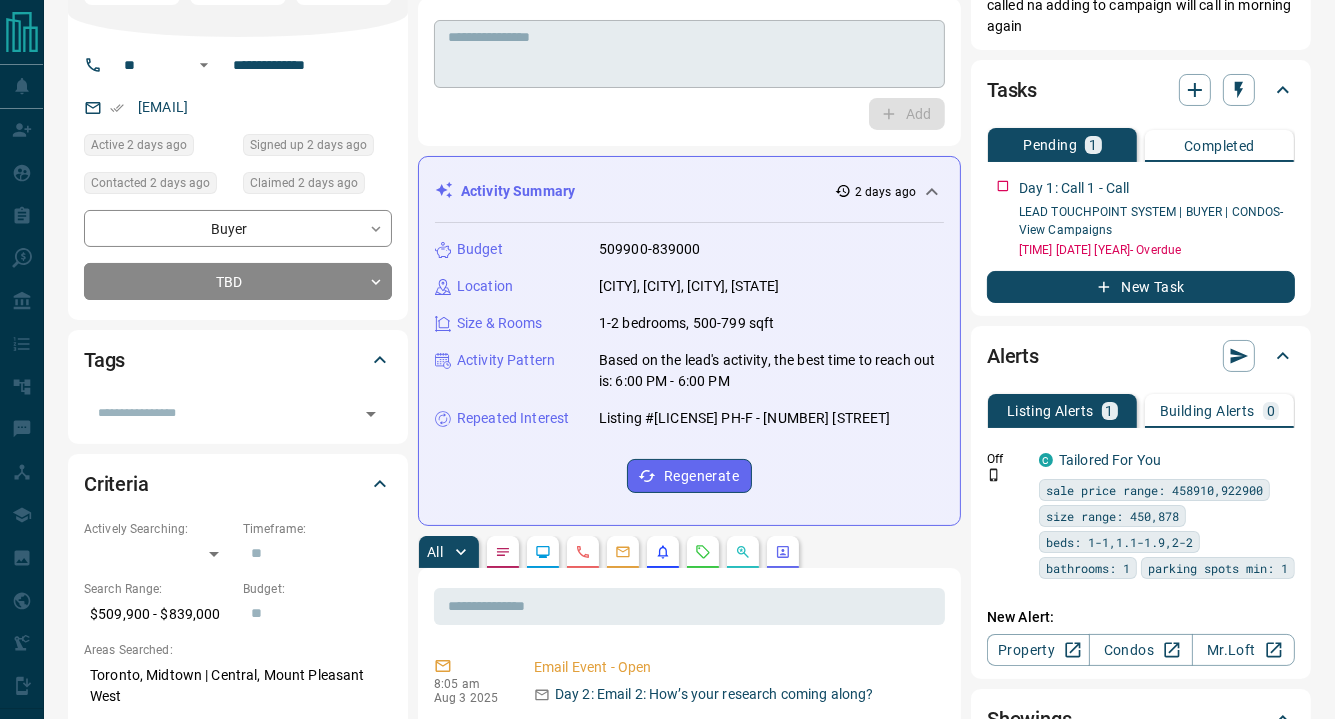 scroll, scrollTop: 0, scrollLeft: 0, axis: both 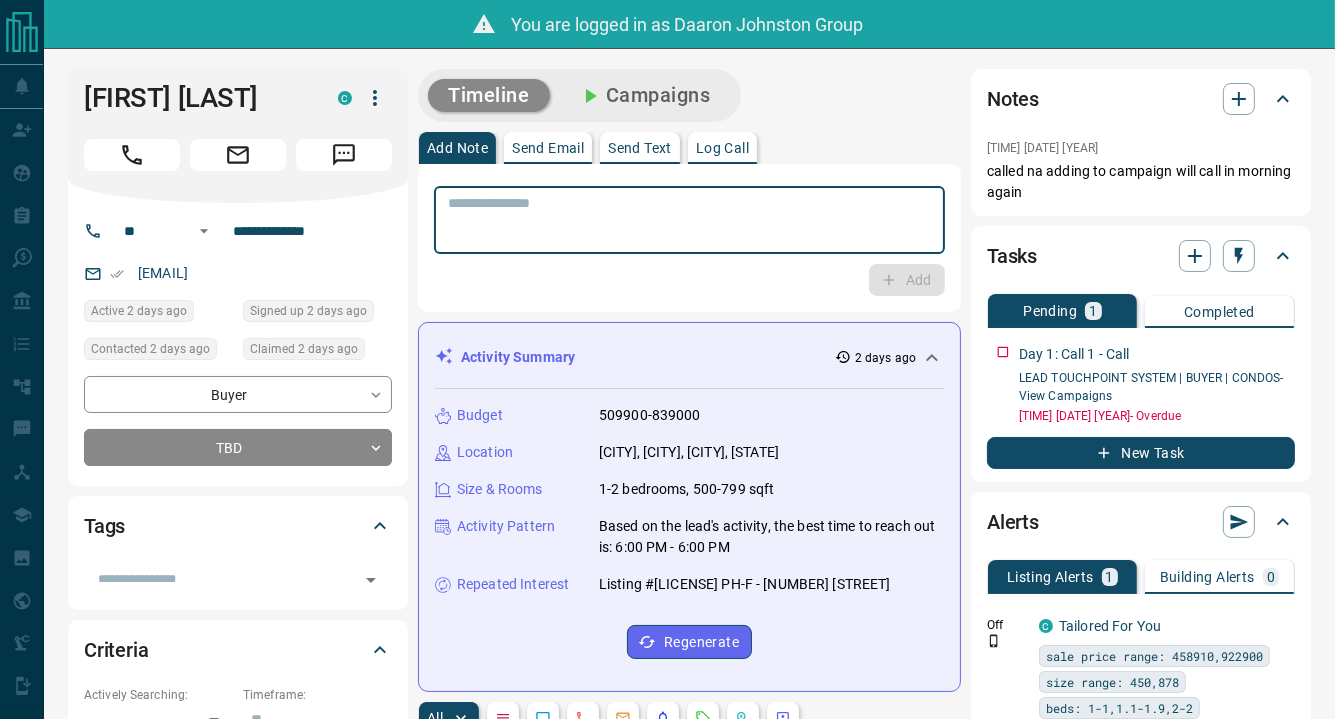 click at bounding box center [689, 220] 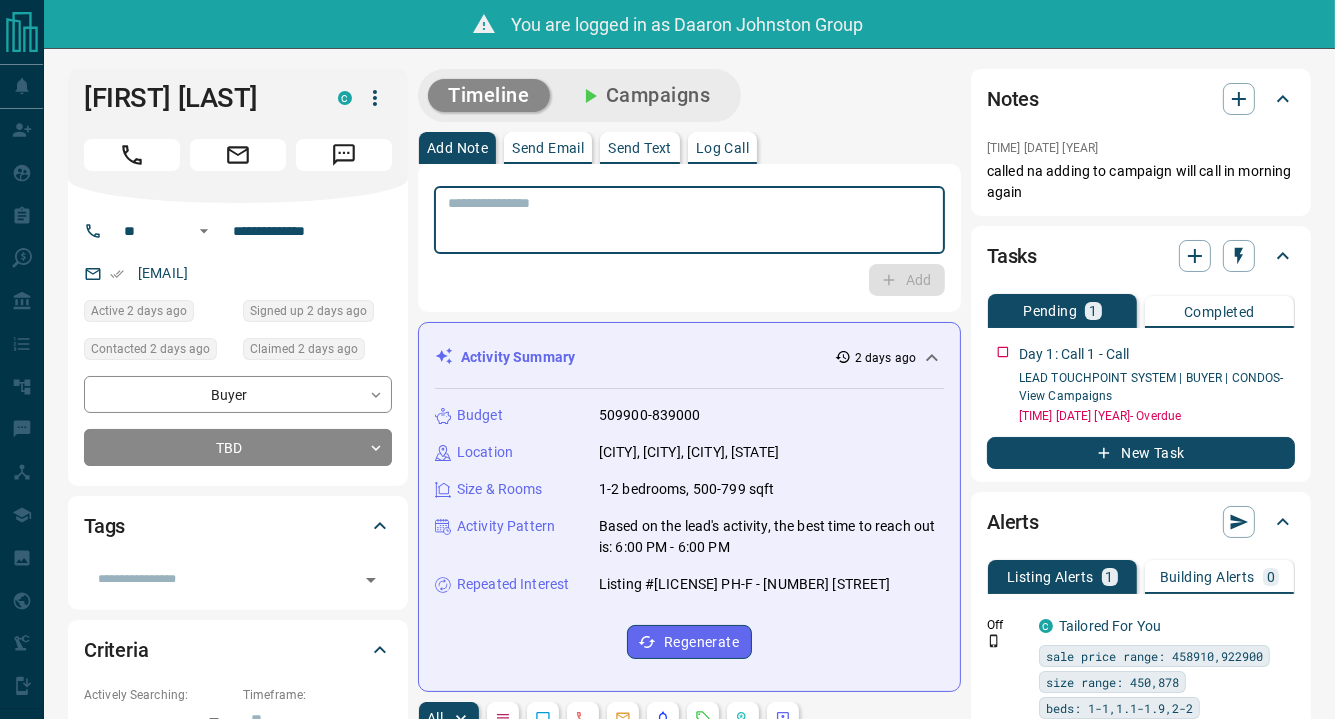 paste on "**********" 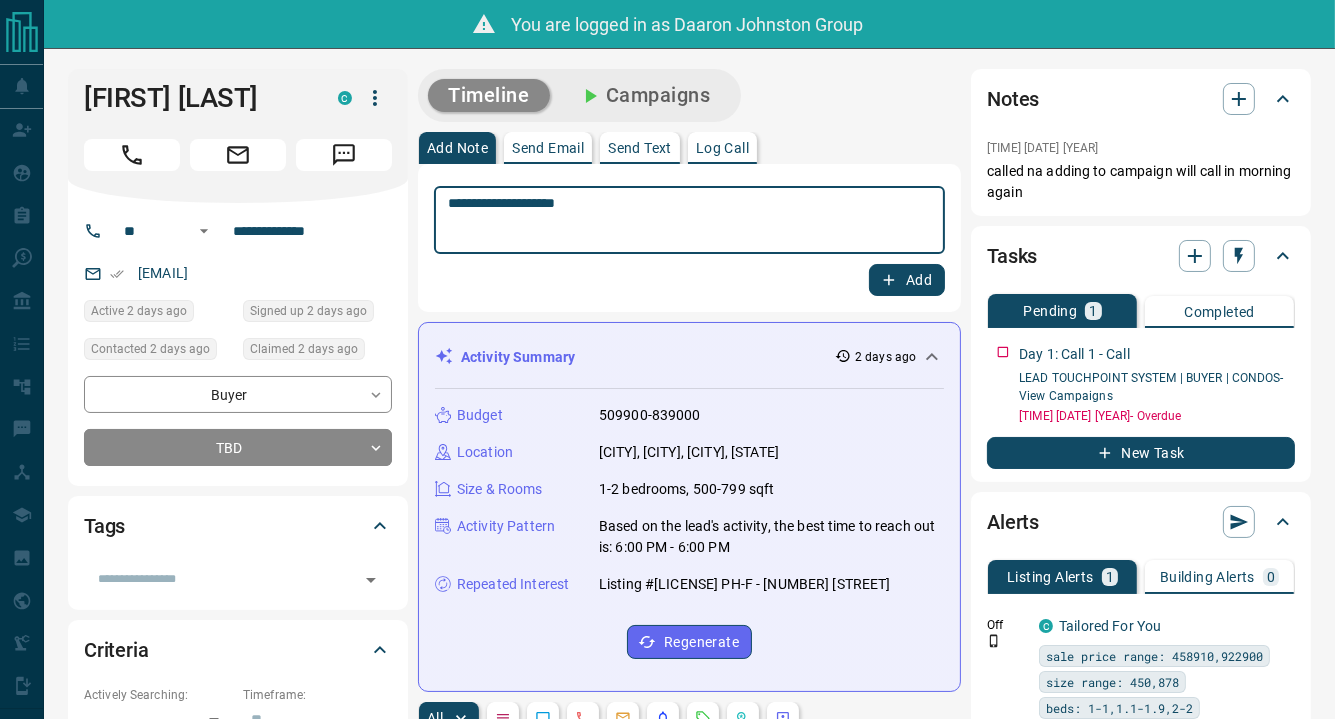 type on "**********" 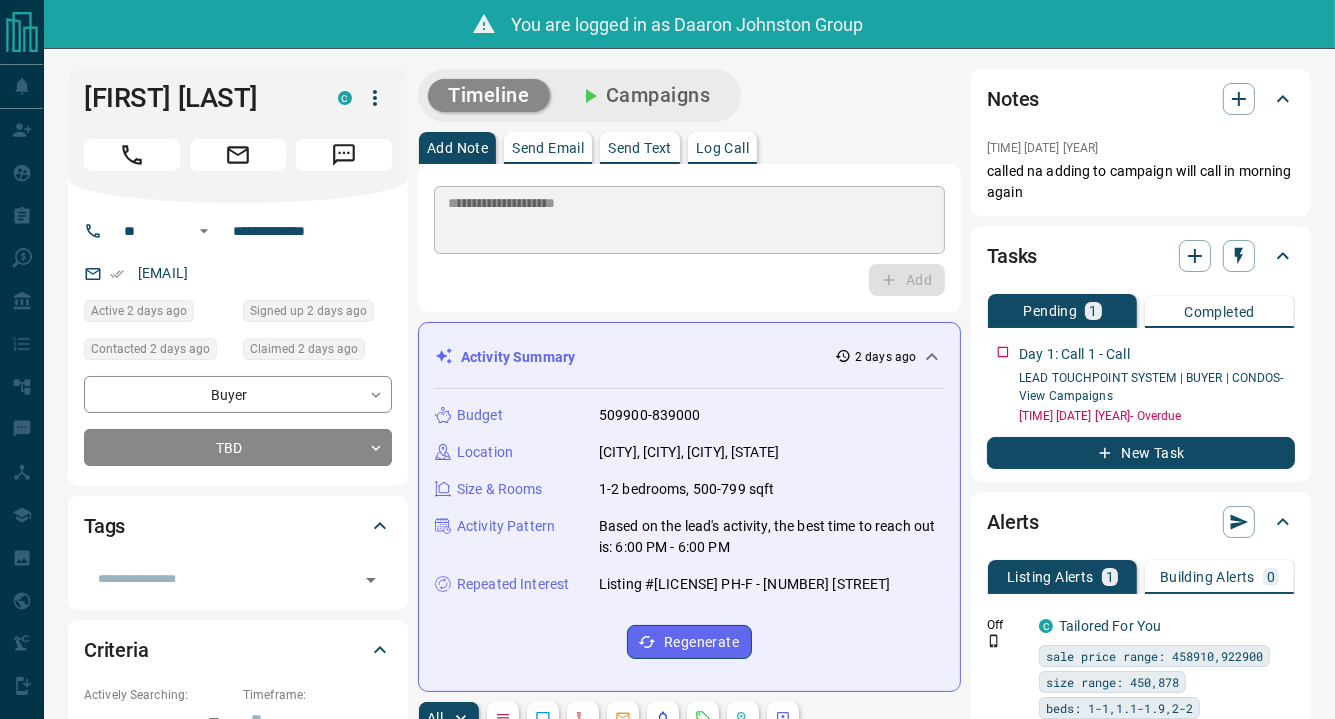 click on "**********" at bounding box center [689, 1253] 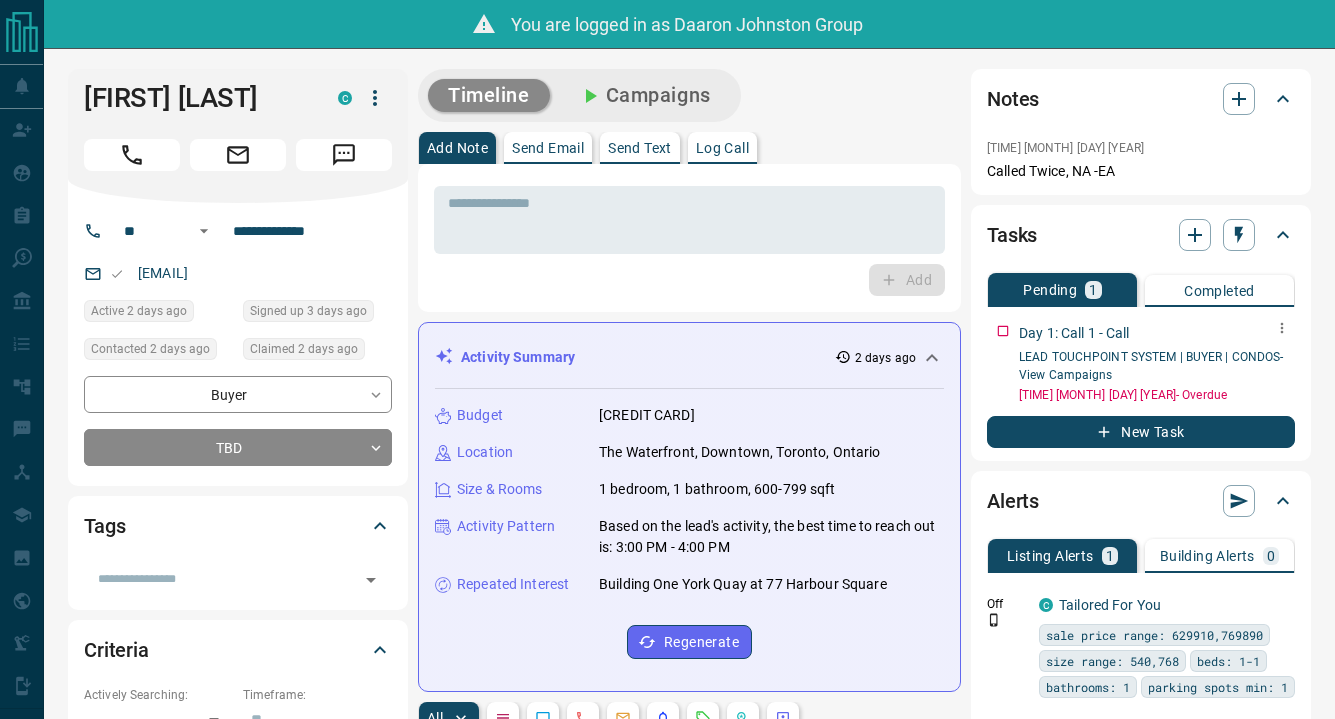 scroll, scrollTop: 0, scrollLeft: 0, axis: both 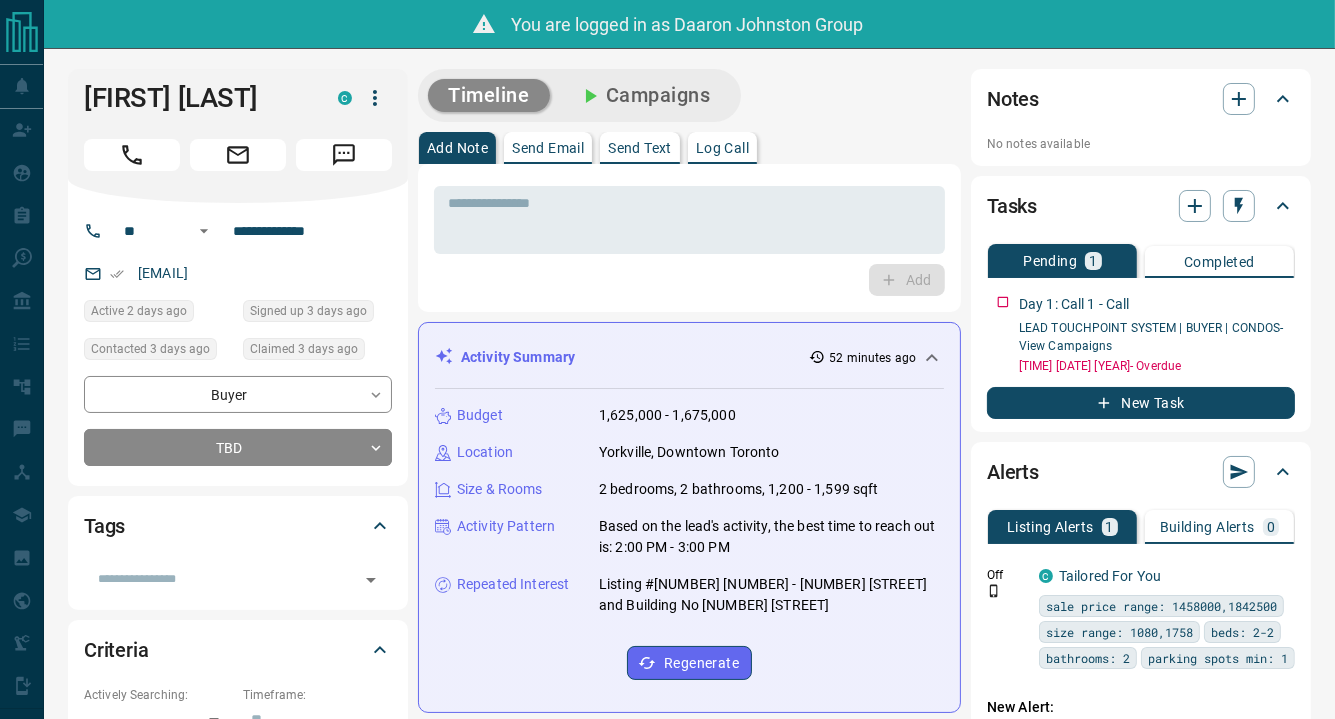 click on "Add" at bounding box center (689, 280) 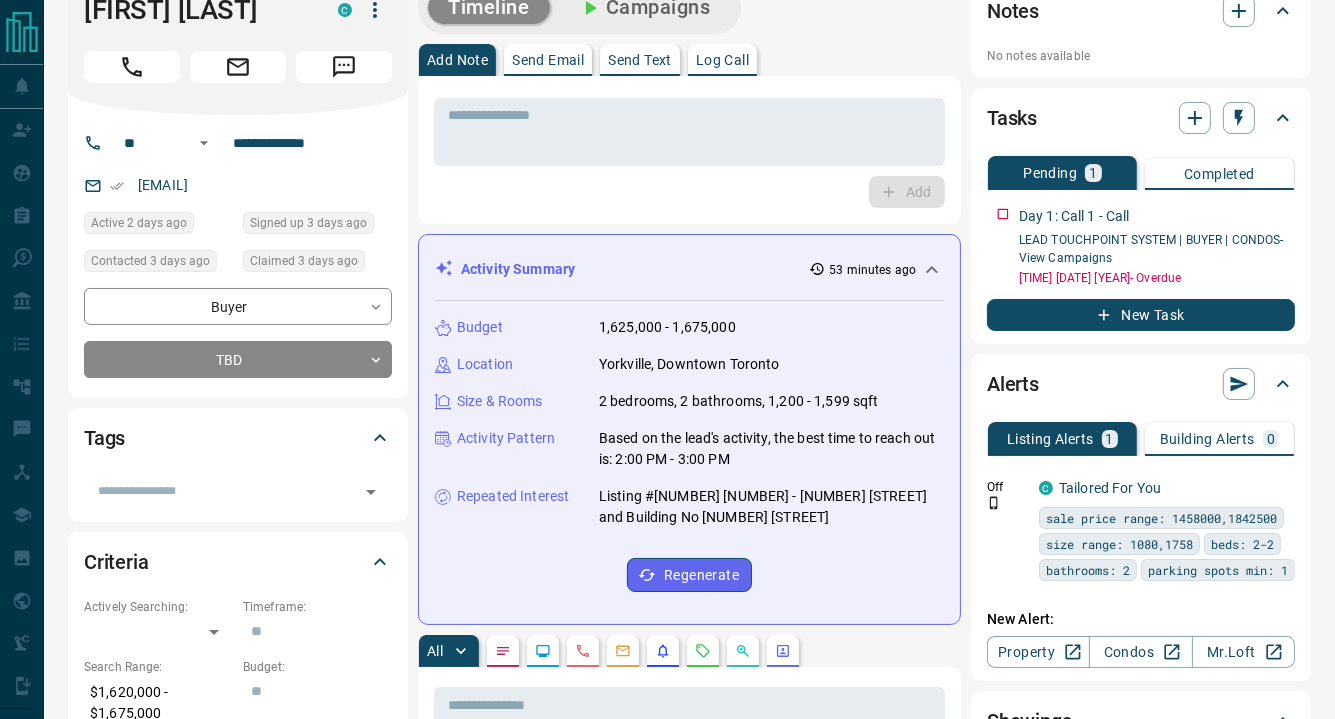 scroll, scrollTop: 0, scrollLeft: 0, axis: both 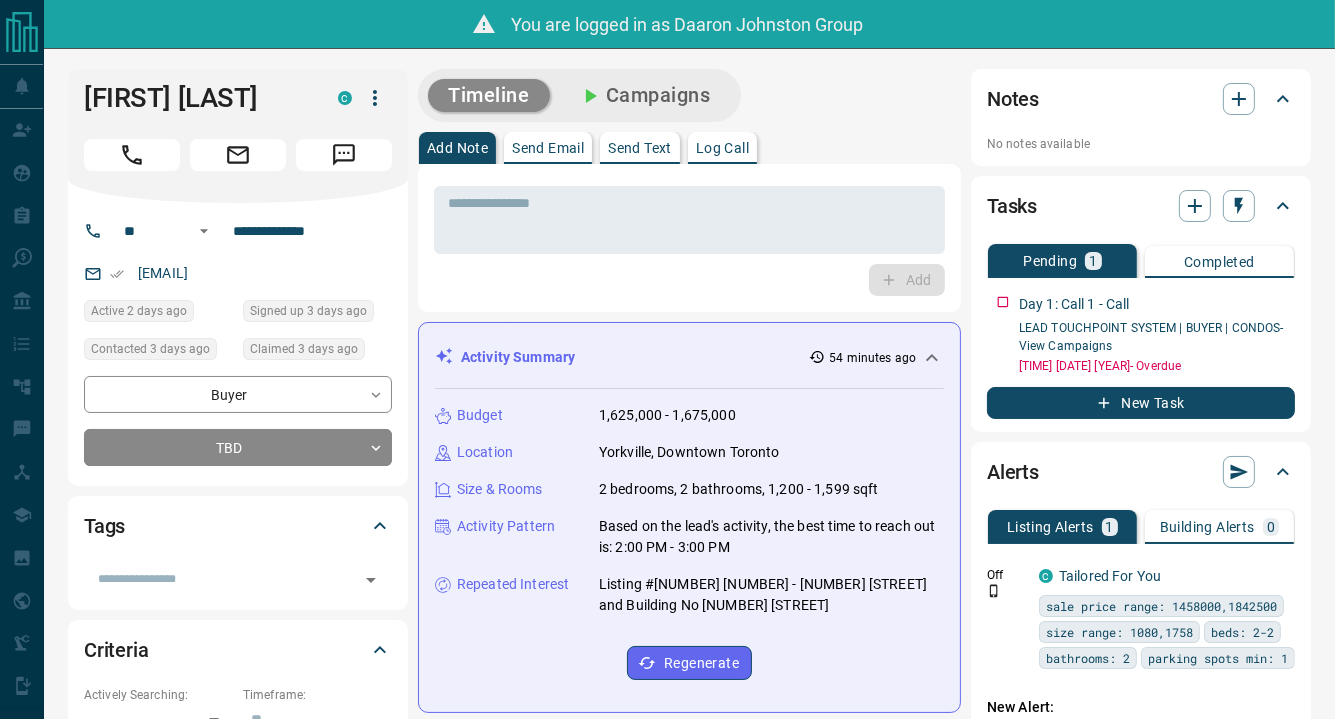 click on "Add Note Send Email Send Text Log Call" at bounding box center (689, 148) 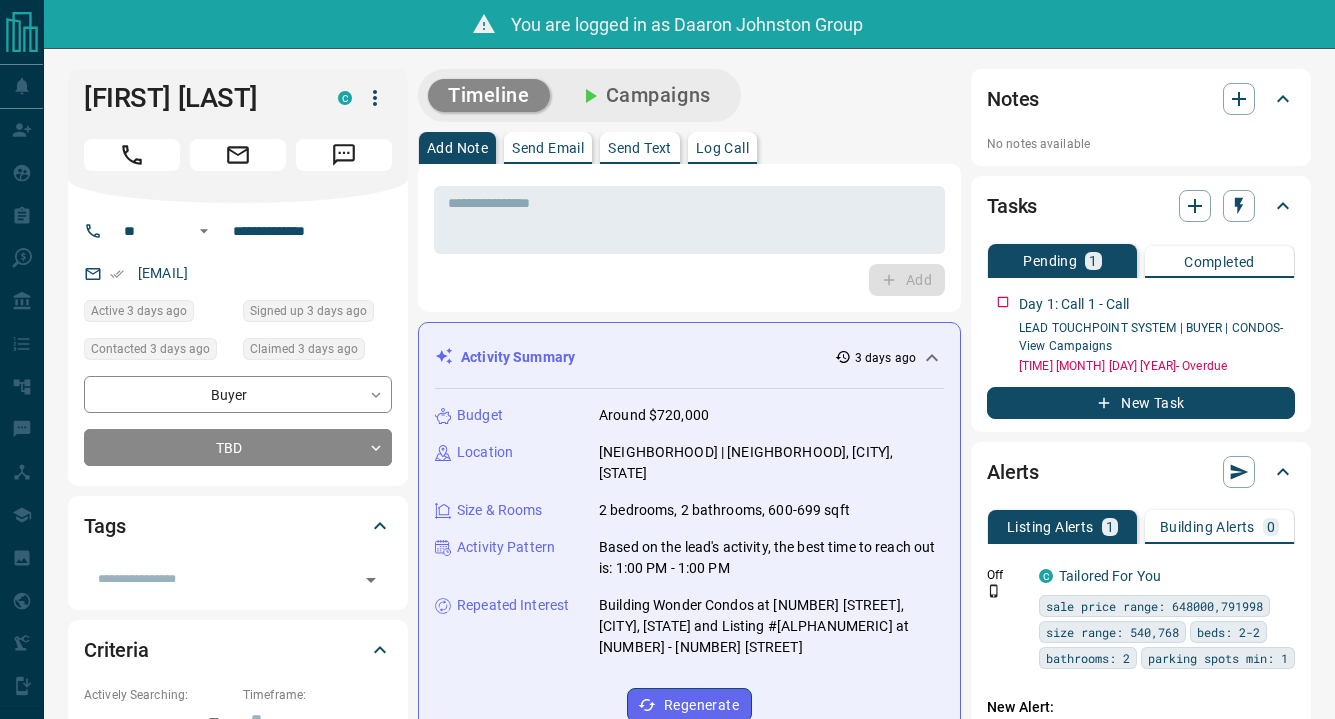 scroll, scrollTop: 0, scrollLeft: 0, axis: both 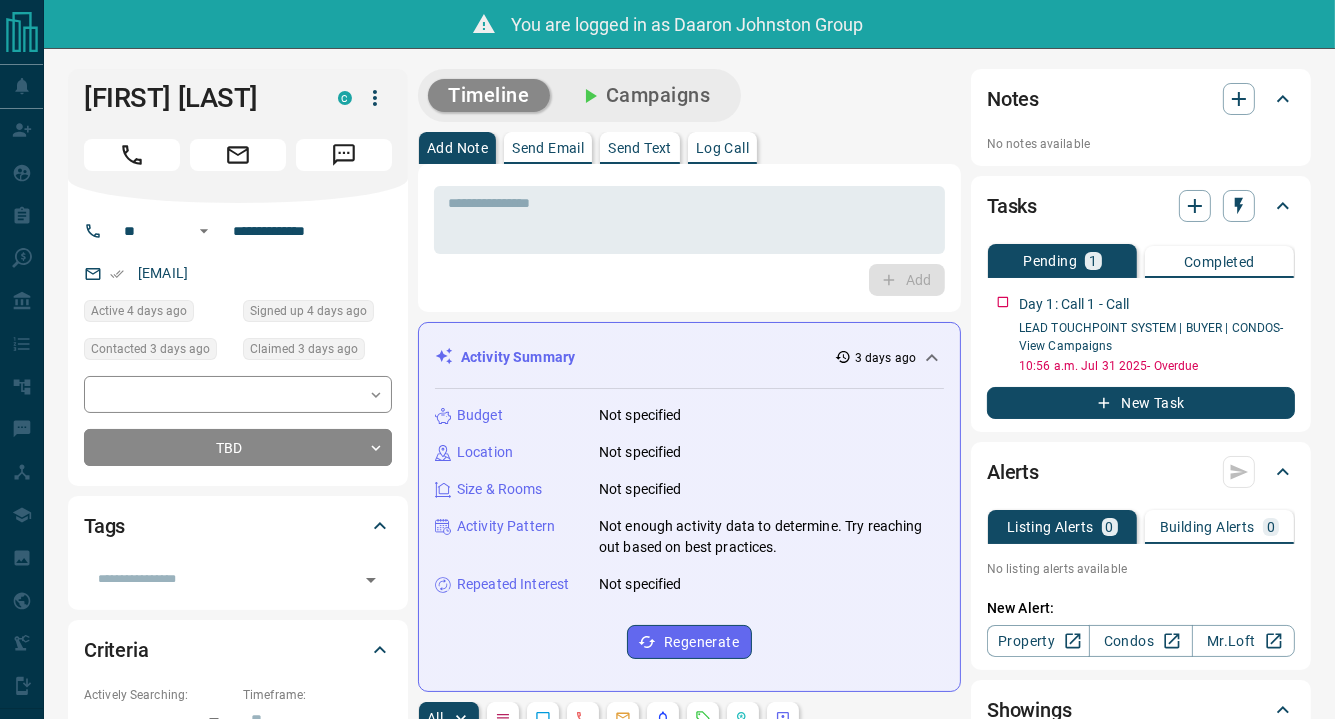 click on "Timeline Campaigns Add Note Send Email Send Text Log Call * ​ Add Activity Summary 3 days ago Budget Not specified Location Not specified Size & Rooms Not specified Activity Pattern Not enough activity data to determine. Try reaching out based on best practices.  Repeated Interest Not specified Regenerate All ​ 2:15 pm Aug 2 2025 Campaign Error - Invalid Phone Number Failed to execute task for campaign due to an invalid phone number 2:15 pm Aug 2 2025 Task Completed Text 1:10 pm Aug 1 2025 Email - Automated Automated email was sent to [FIRST] [LAST] from [FIRST] [LAST] Group How’s your research coming along?  View Email 1:10 pm Aug 1 2025 Task Completed Email 1:05 pm Jul 31 2025 Campaign Error - Invalid Phone Number Failed to execute task for campaign due to an invalid phone number 1:05 pm Jul 31 2025 Task Completed Text 12:01 pm Jul 31 2025 Email - Automated Automated email was sent to [FIRST] [LAST] from [FIRST] [LAST] Group How can I help you with your condo search?  View Email 12:01 pm Jul 31 2025 Email   11" at bounding box center [689, 1253] 